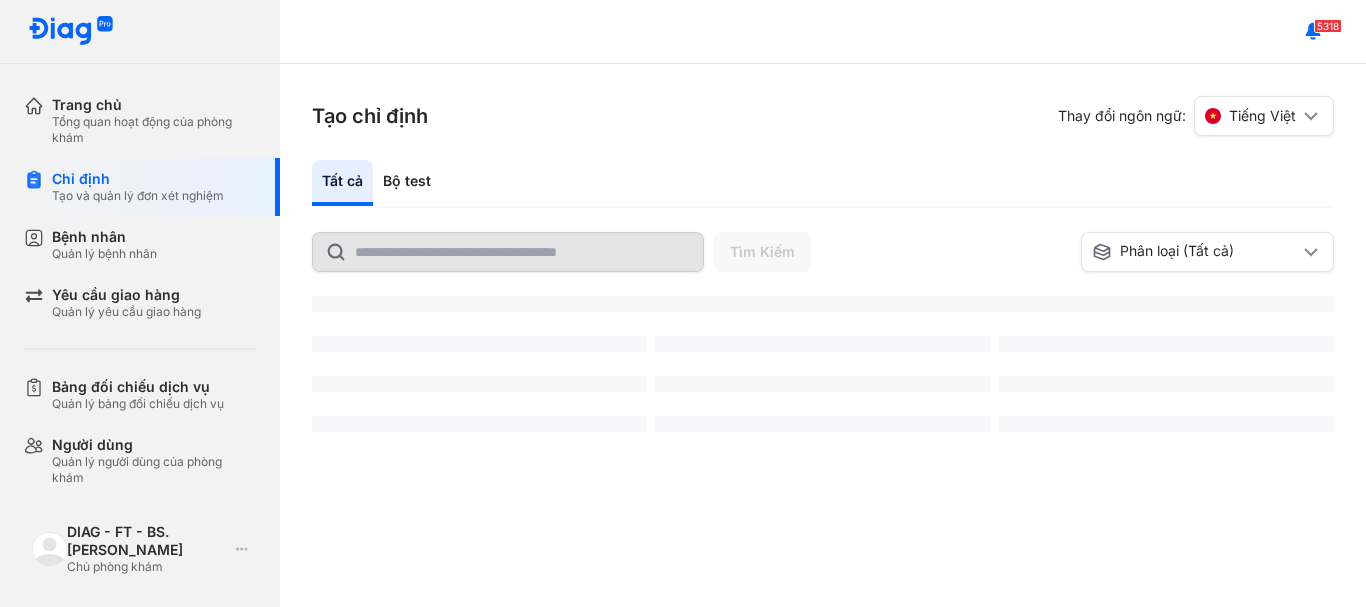 scroll, scrollTop: 0, scrollLeft: 0, axis: both 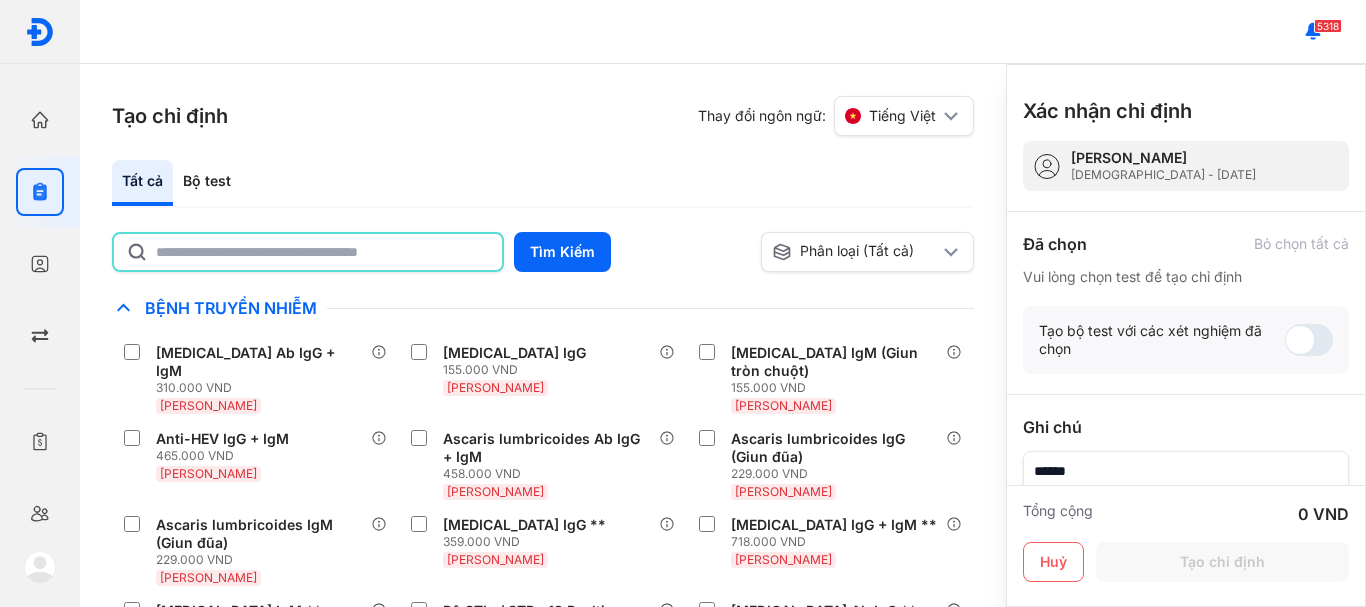 click 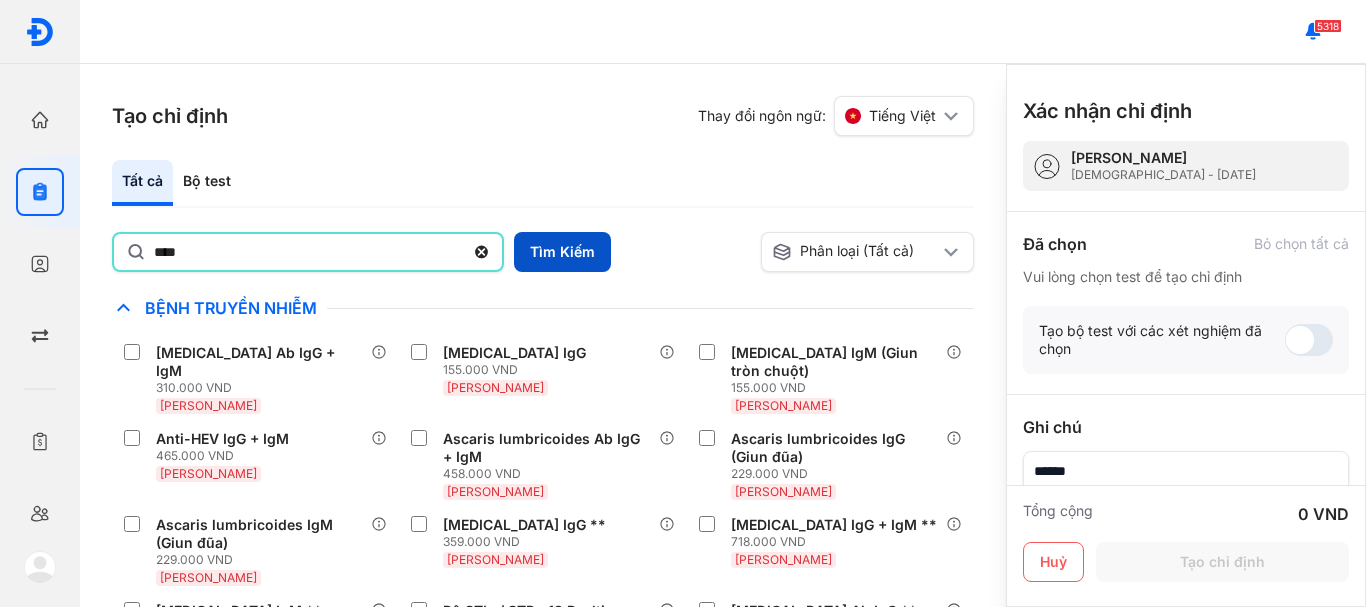 type on "****" 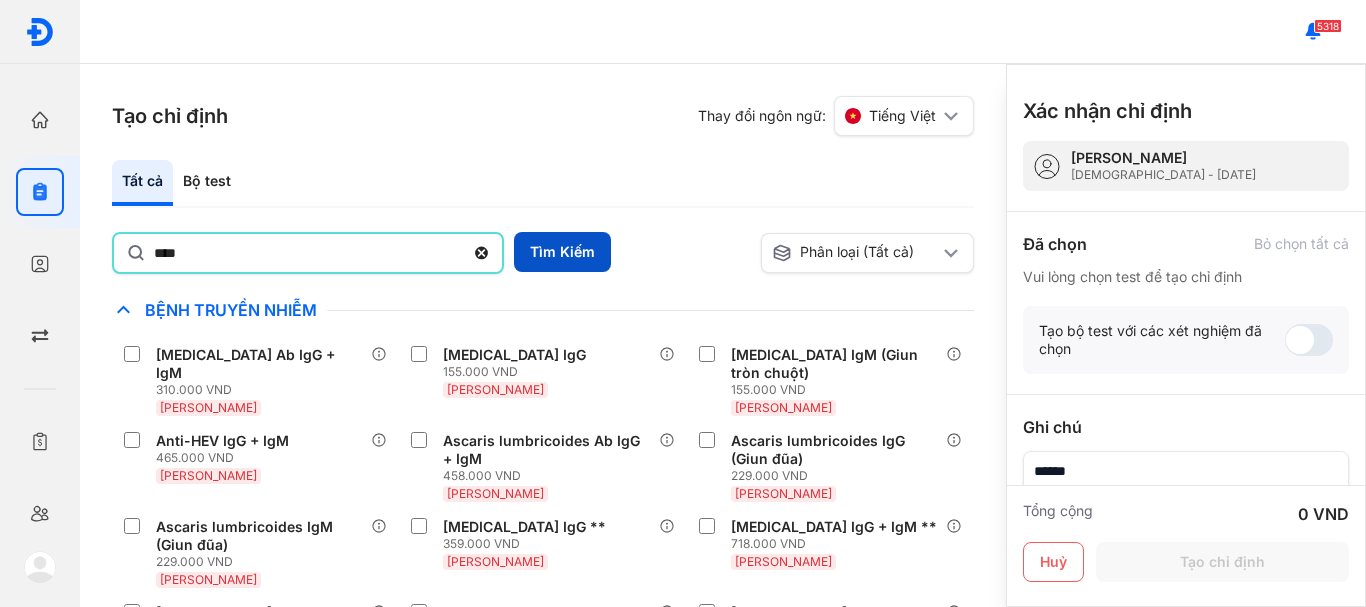 click on "Tìm Kiếm" at bounding box center (562, 252) 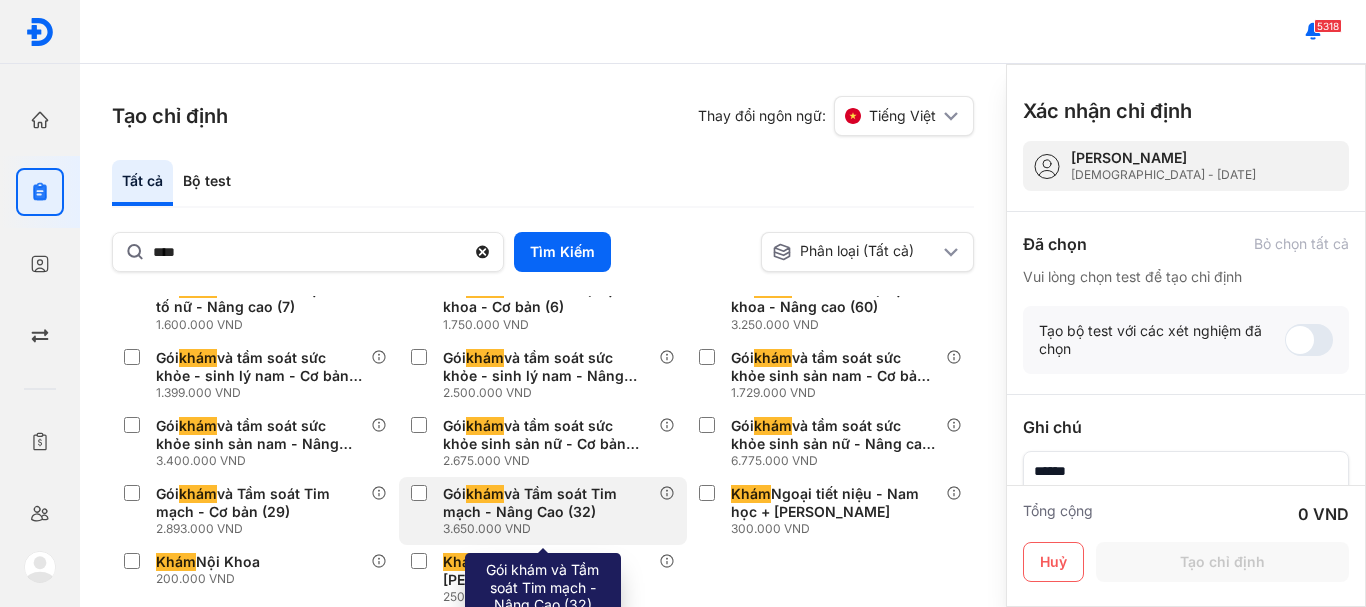 scroll, scrollTop: 430, scrollLeft: 0, axis: vertical 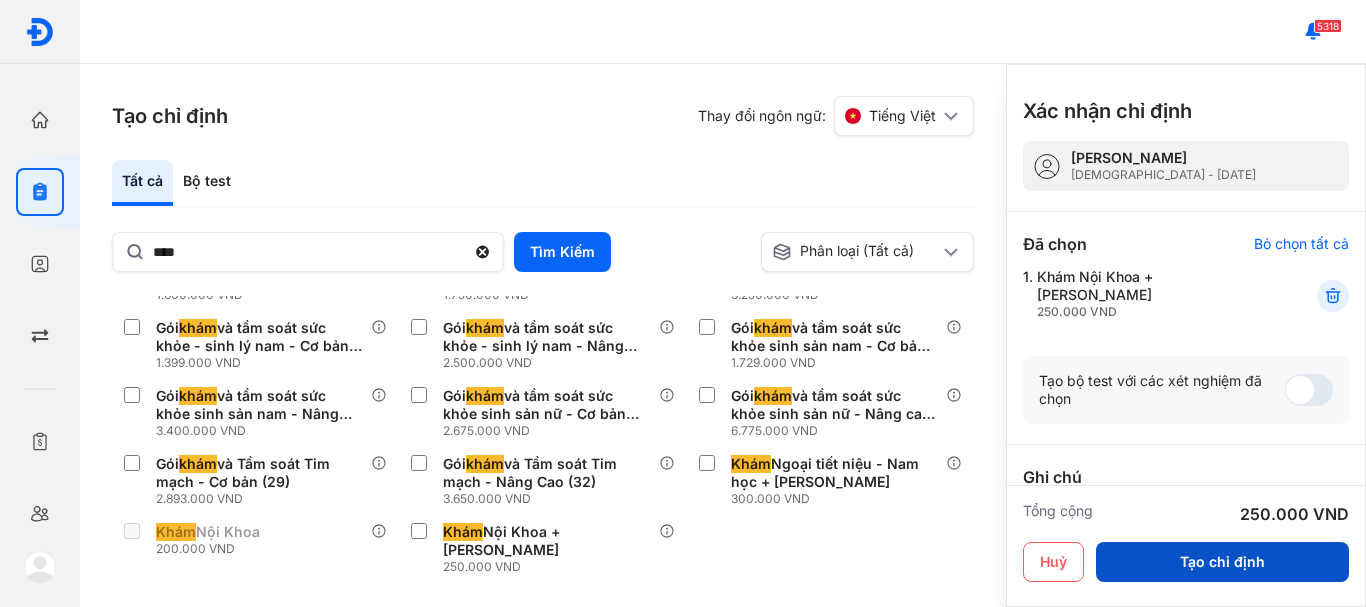 click on "Tạo chỉ định" at bounding box center [1222, 562] 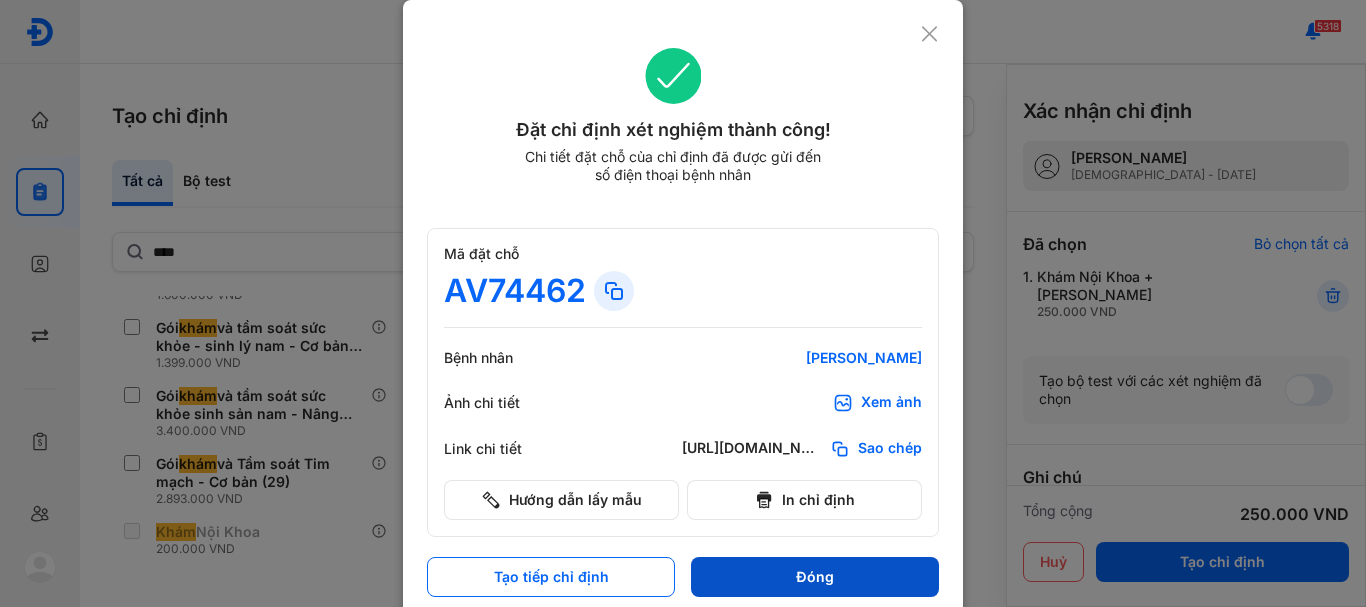 click on "Đóng" at bounding box center [815, 577] 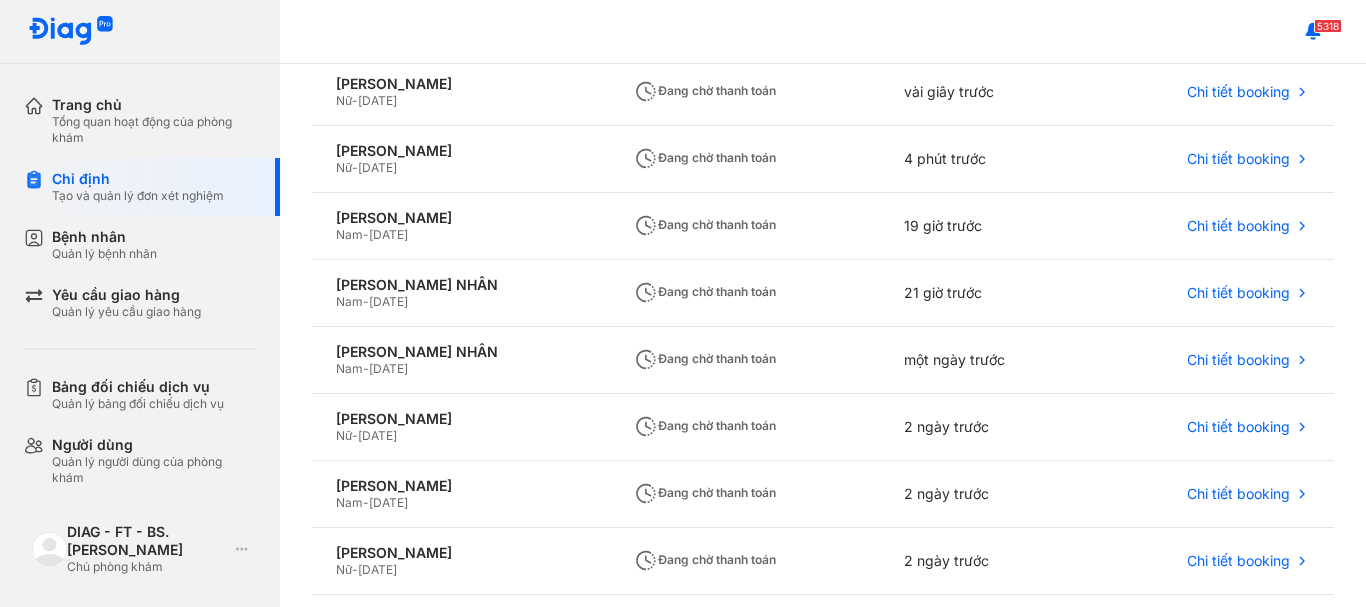 scroll, scrollTop: 487, scrollLeft: 0, axis: vertical 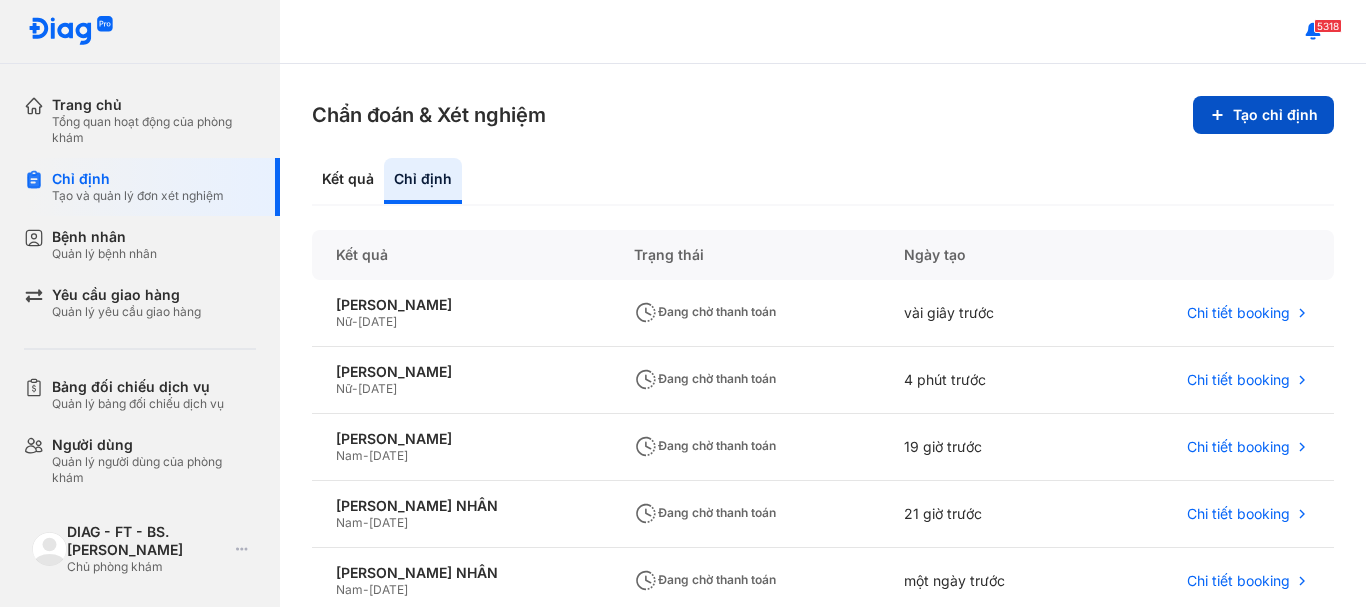 click on "Tạo chỉ định" at bounding box center (1263, 115) 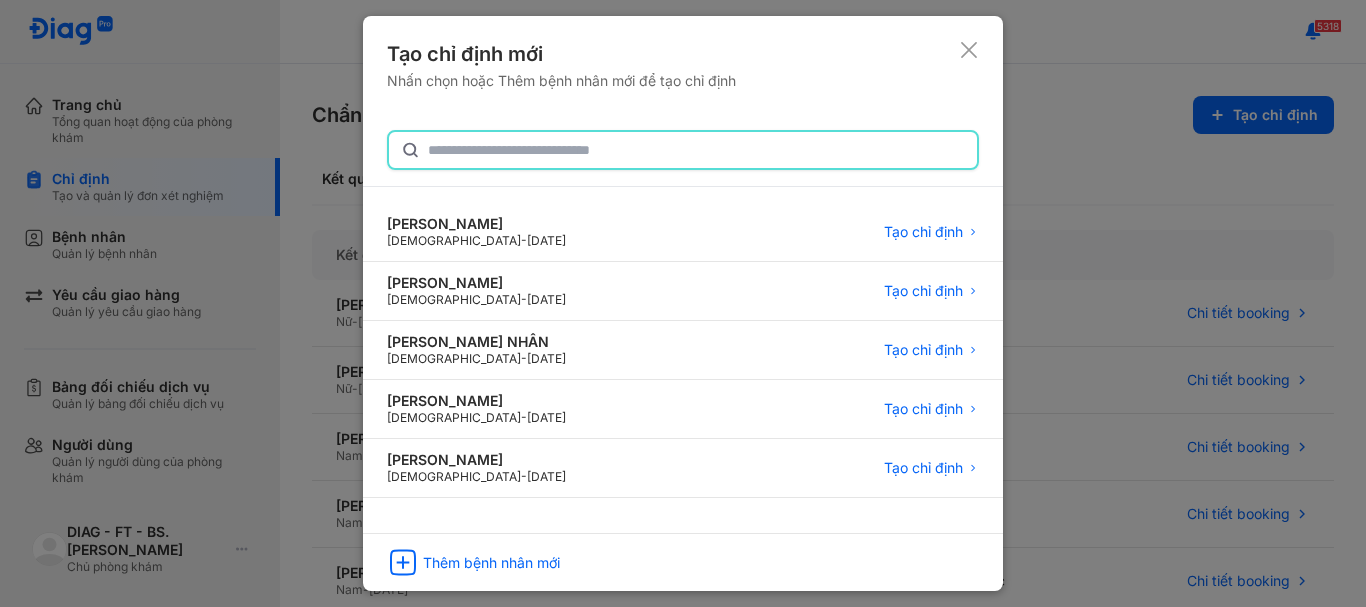 click 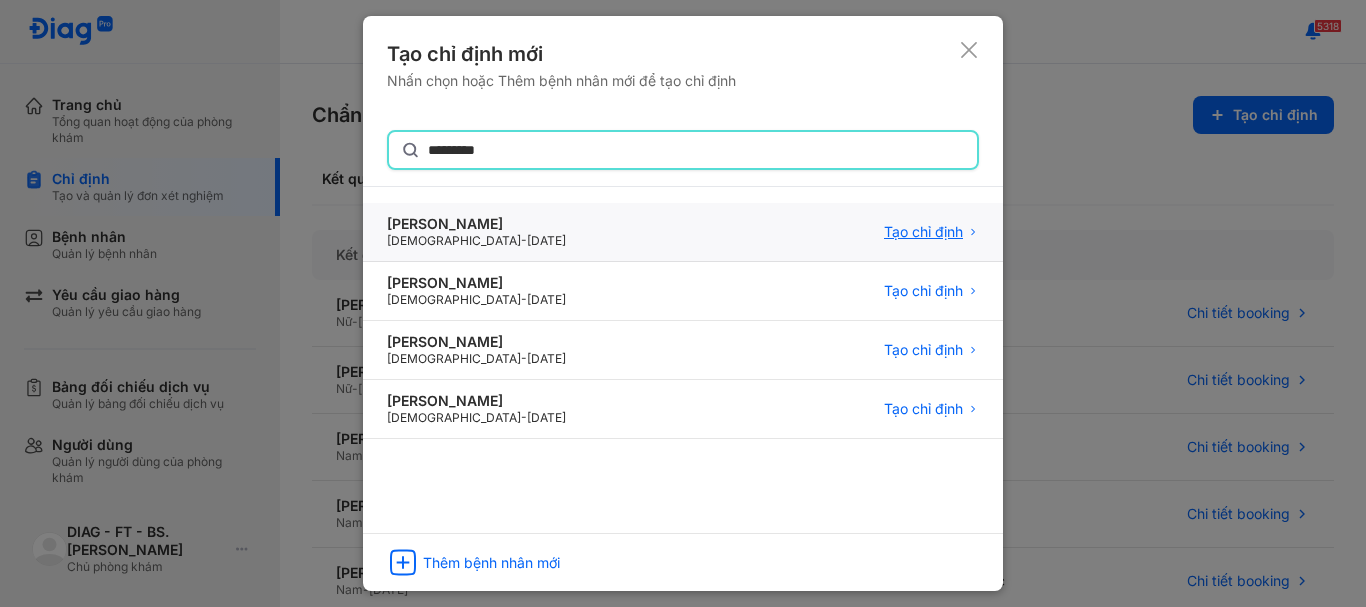 type on "*********" 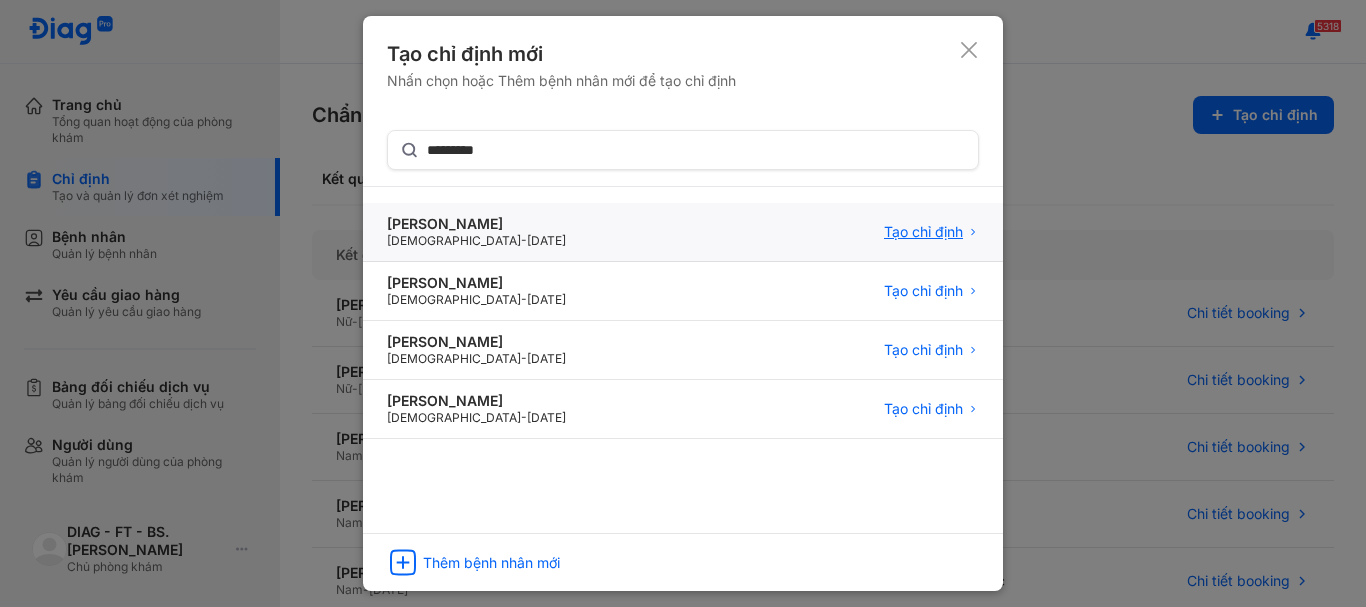 click on "Tạo chỉ định" at bounding box center (923, 232) 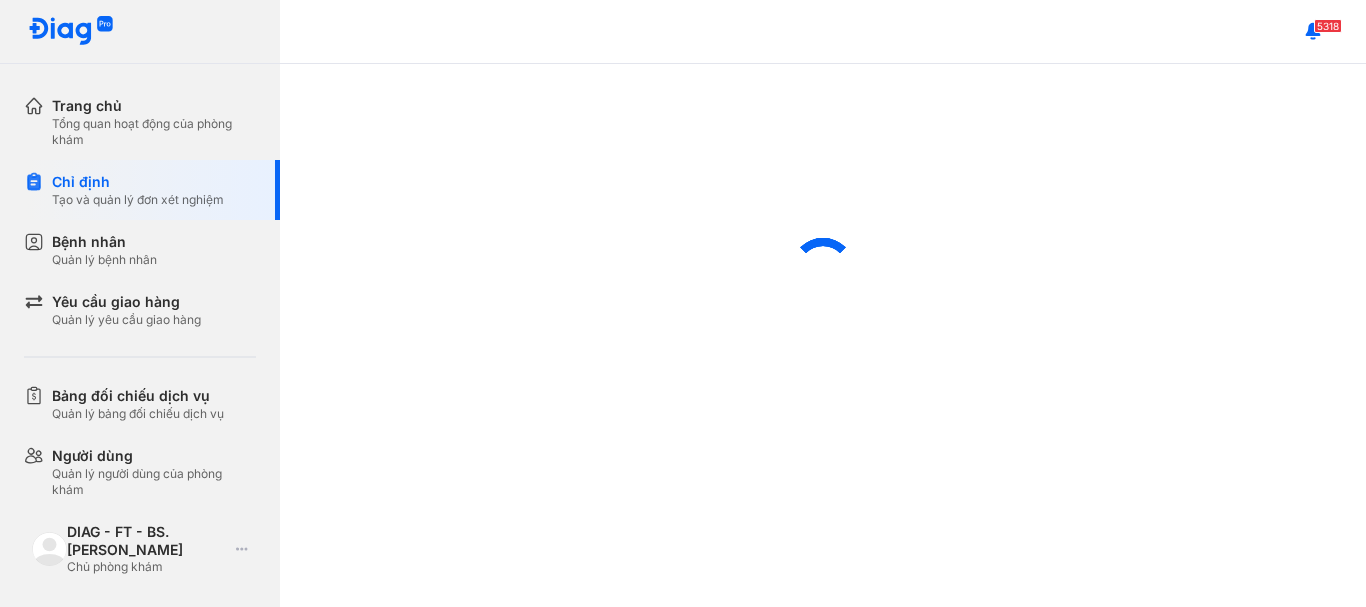 scroll, scrollTop: 0, scrollLeft: 0, axis: both 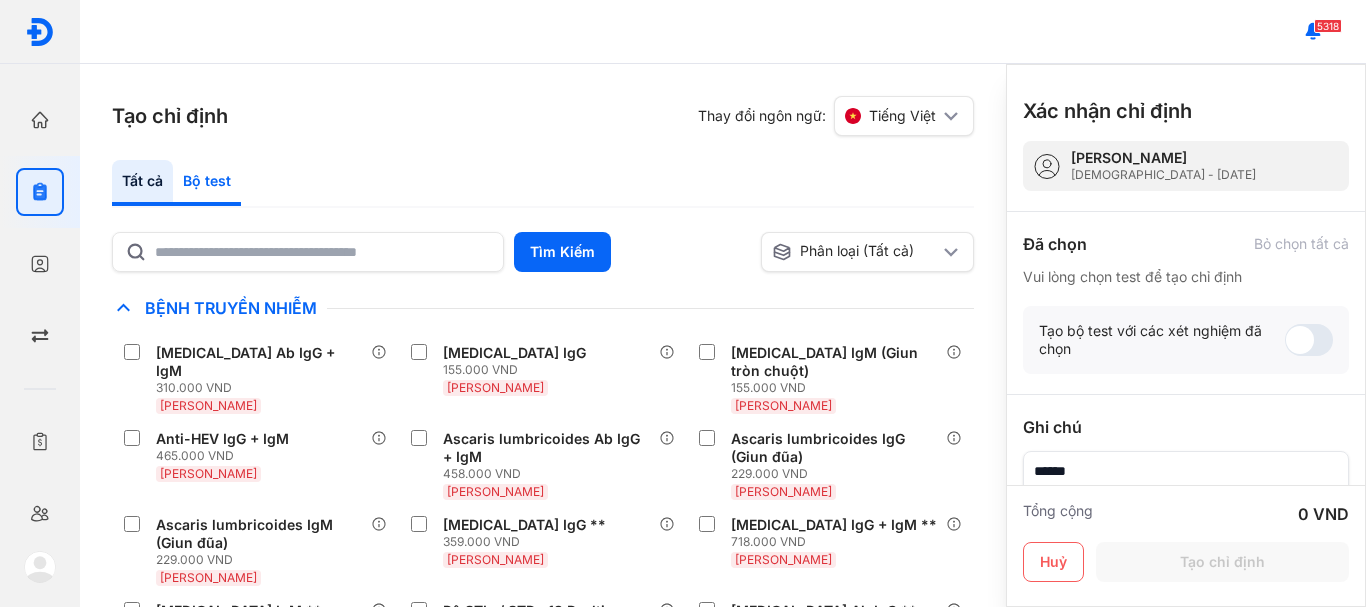 click on "Bộ test" 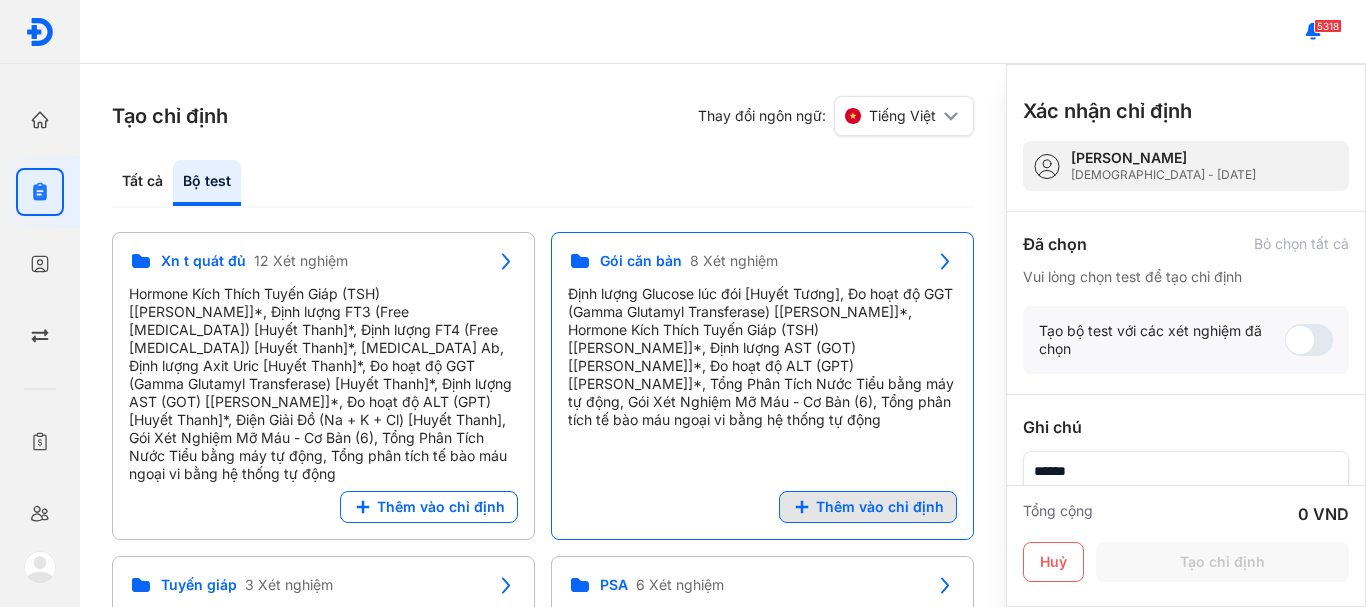 click on "Thêm vào chỉ định" 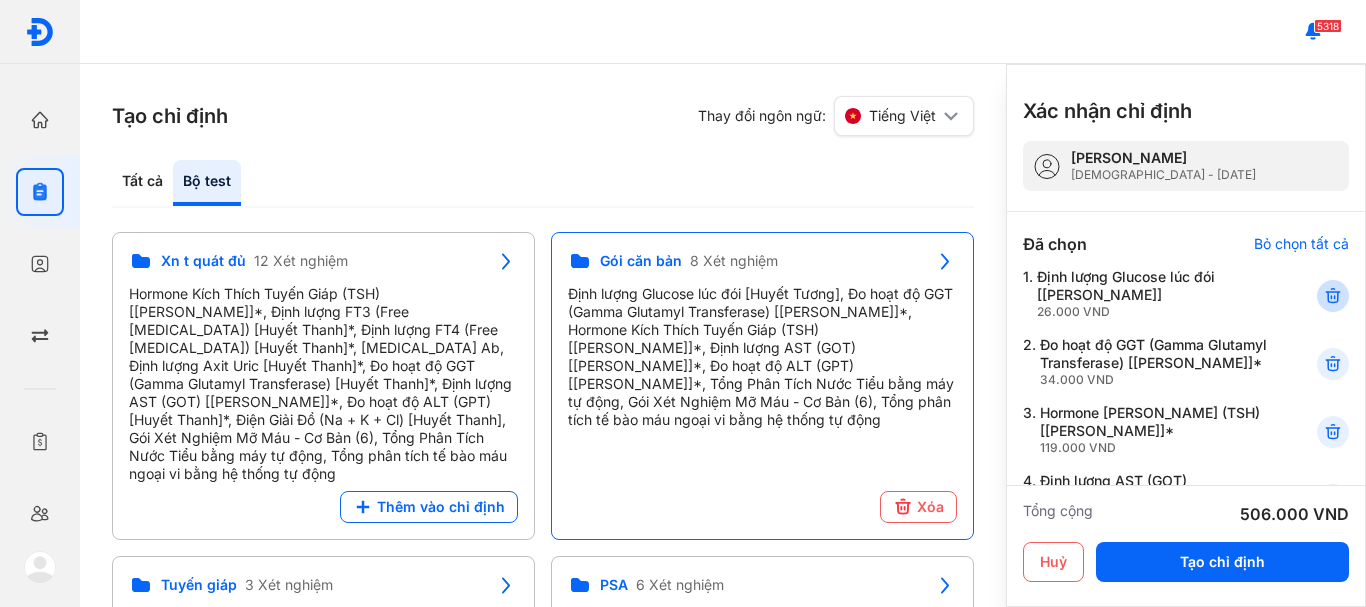 click 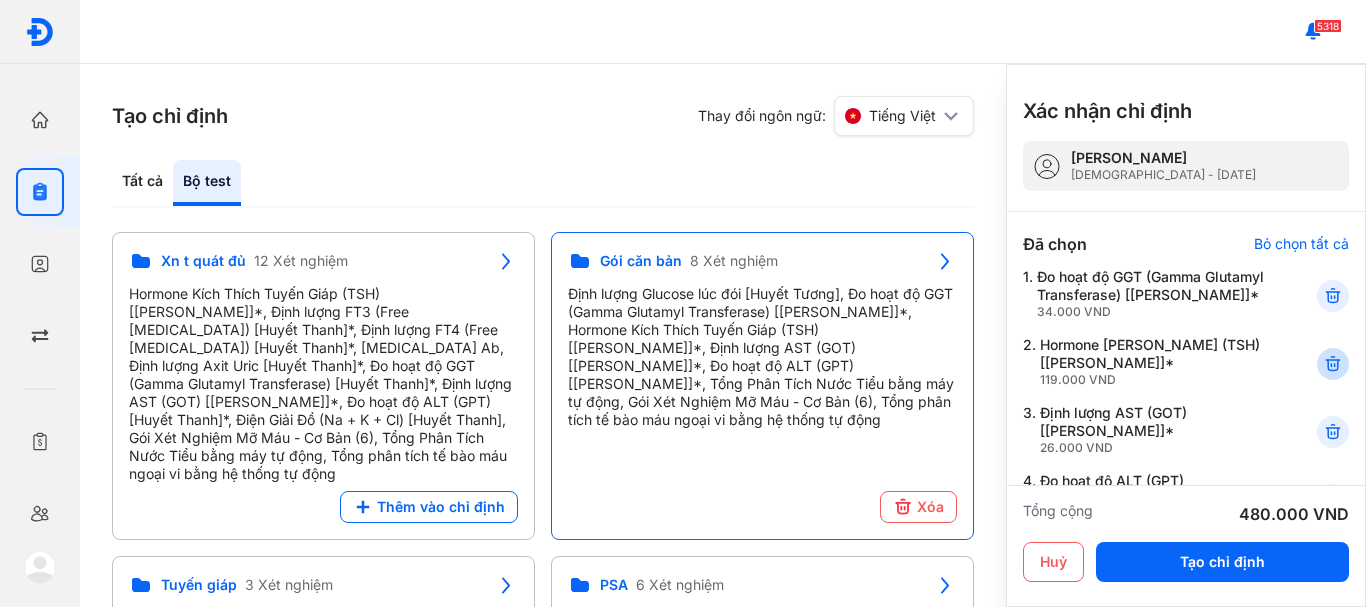 click 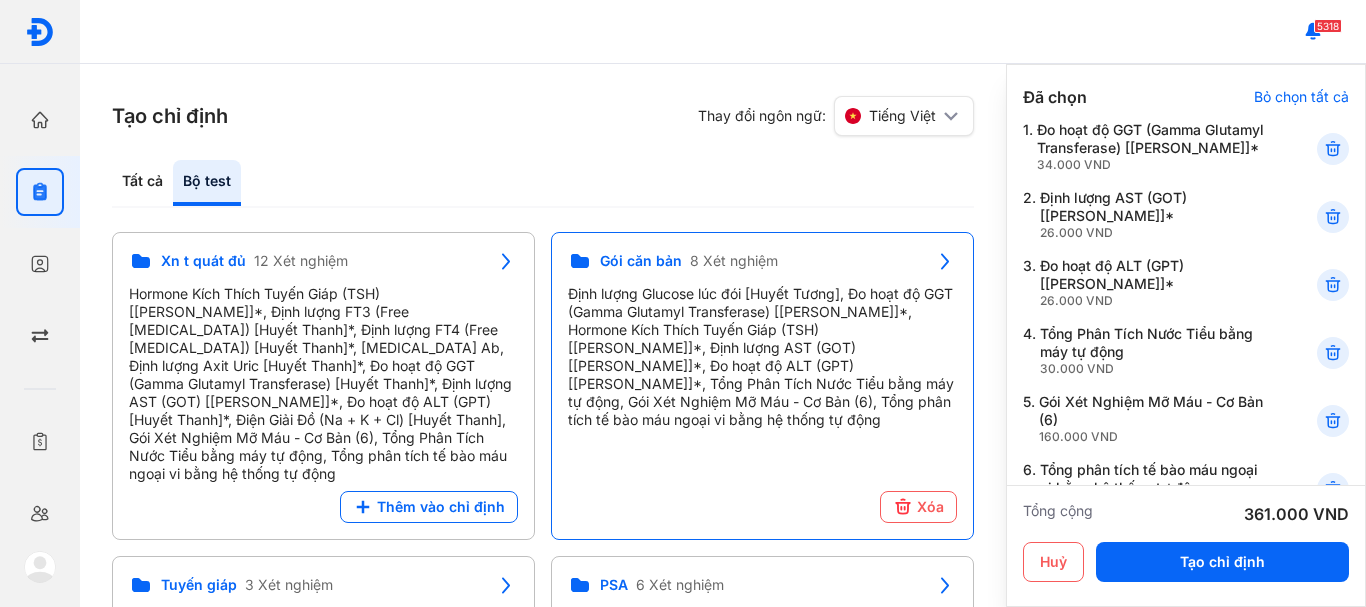 scroll, scrollTop: 200, scrollLeft: 0, axis: vertical 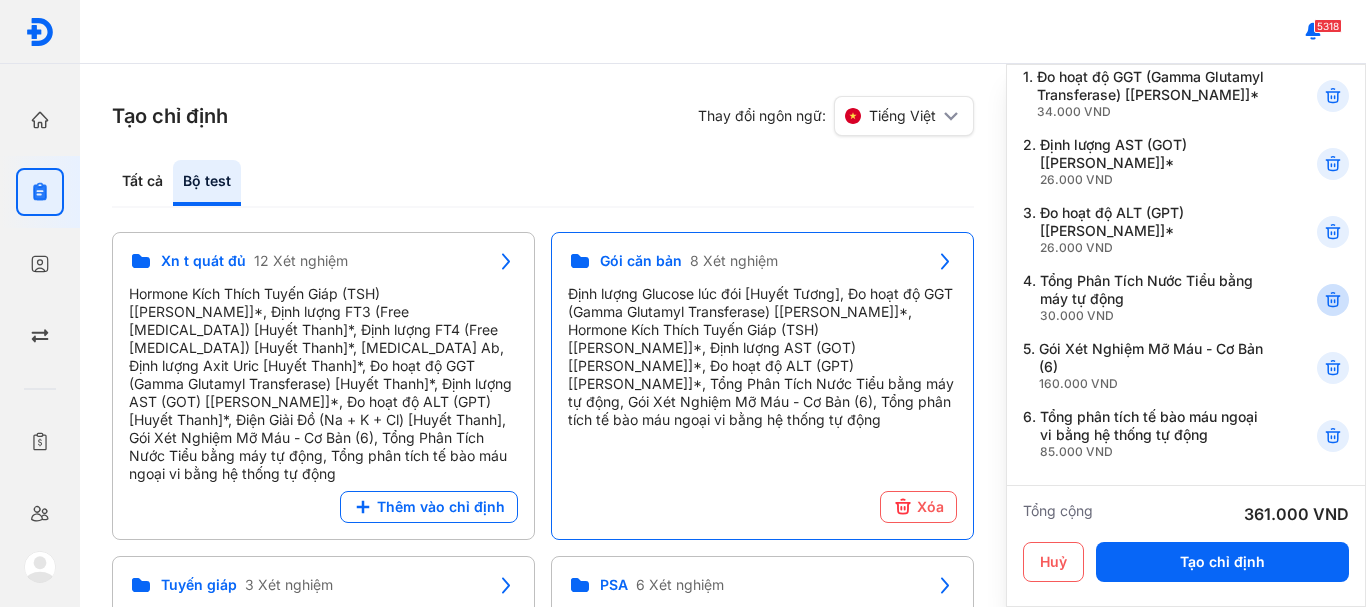 click 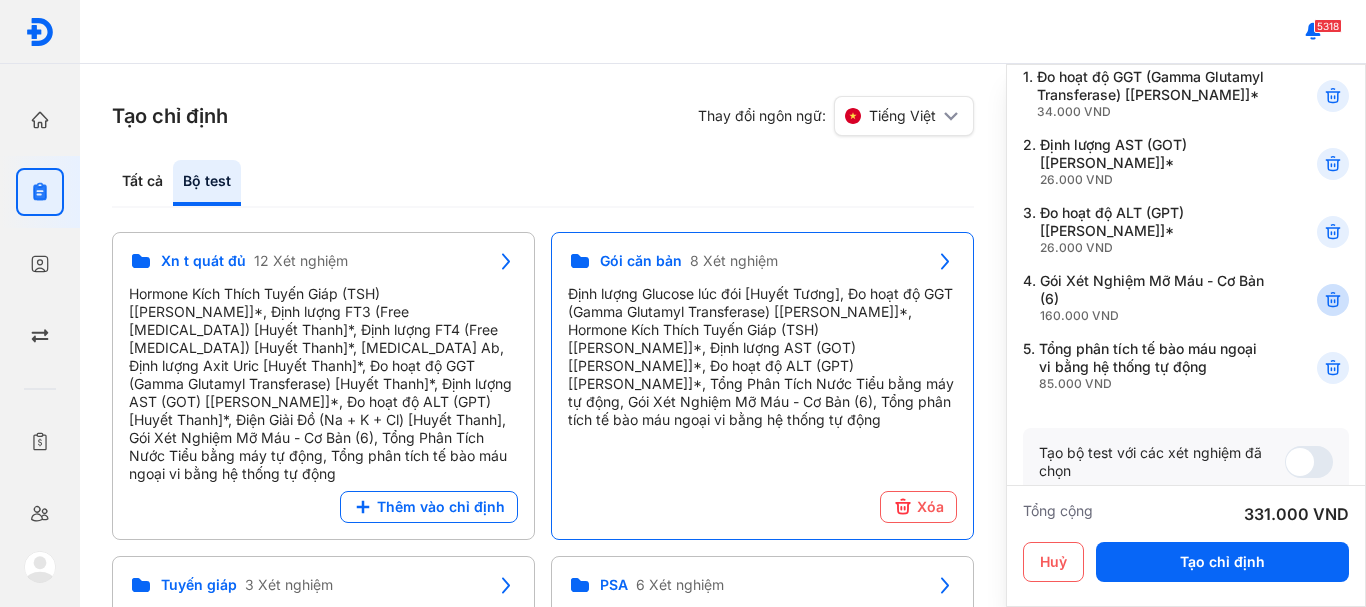 click 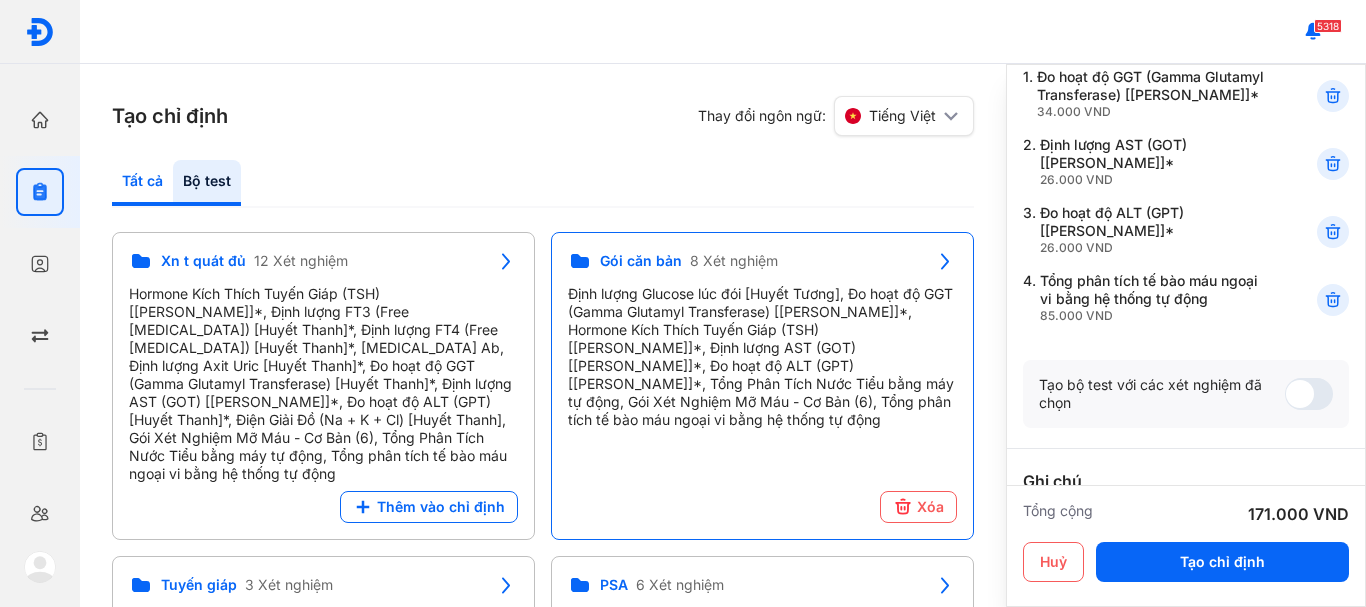 click on "Tất cả" 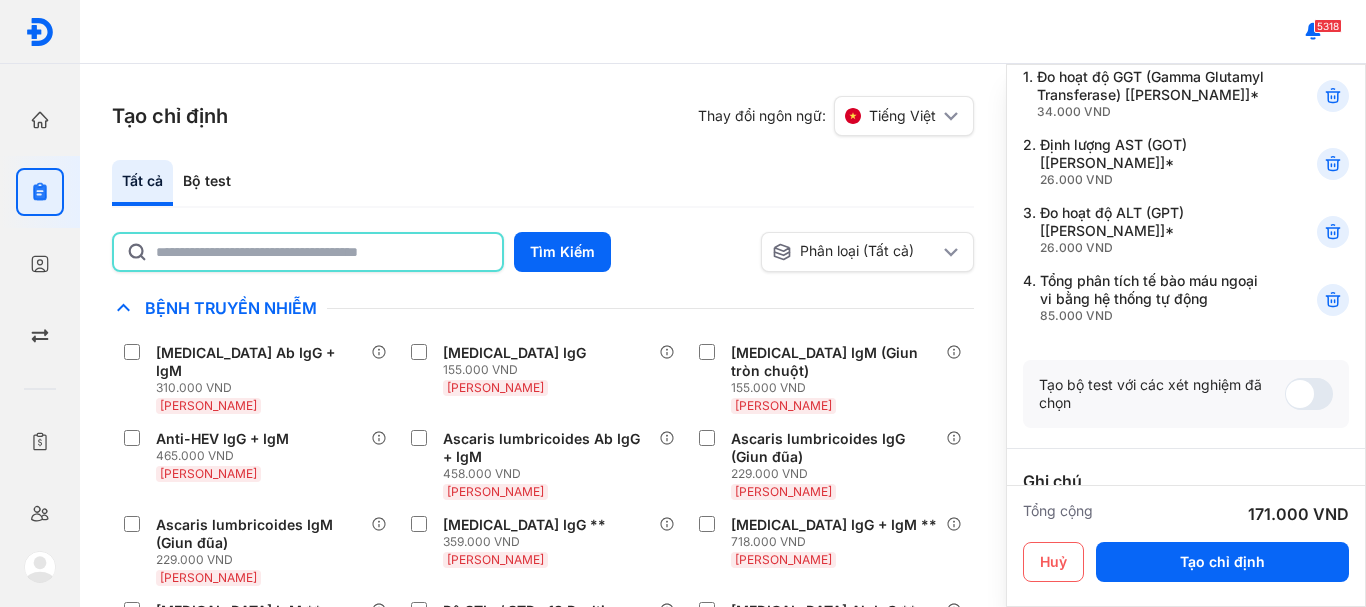 click 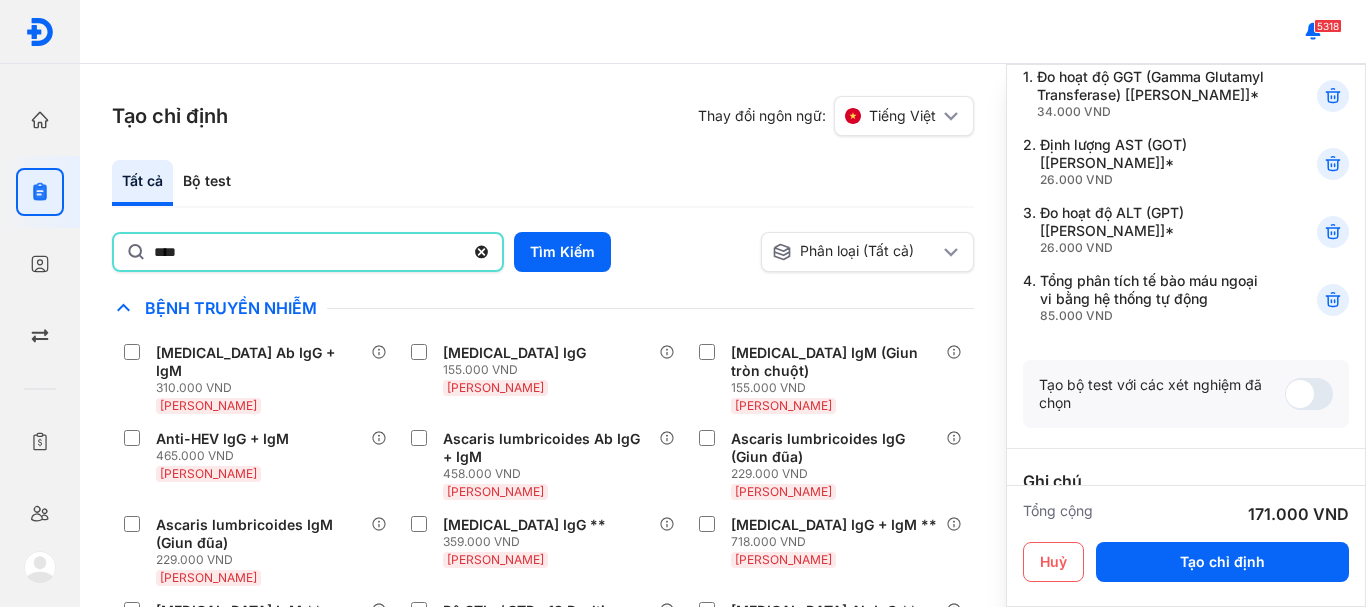 type on "**********" 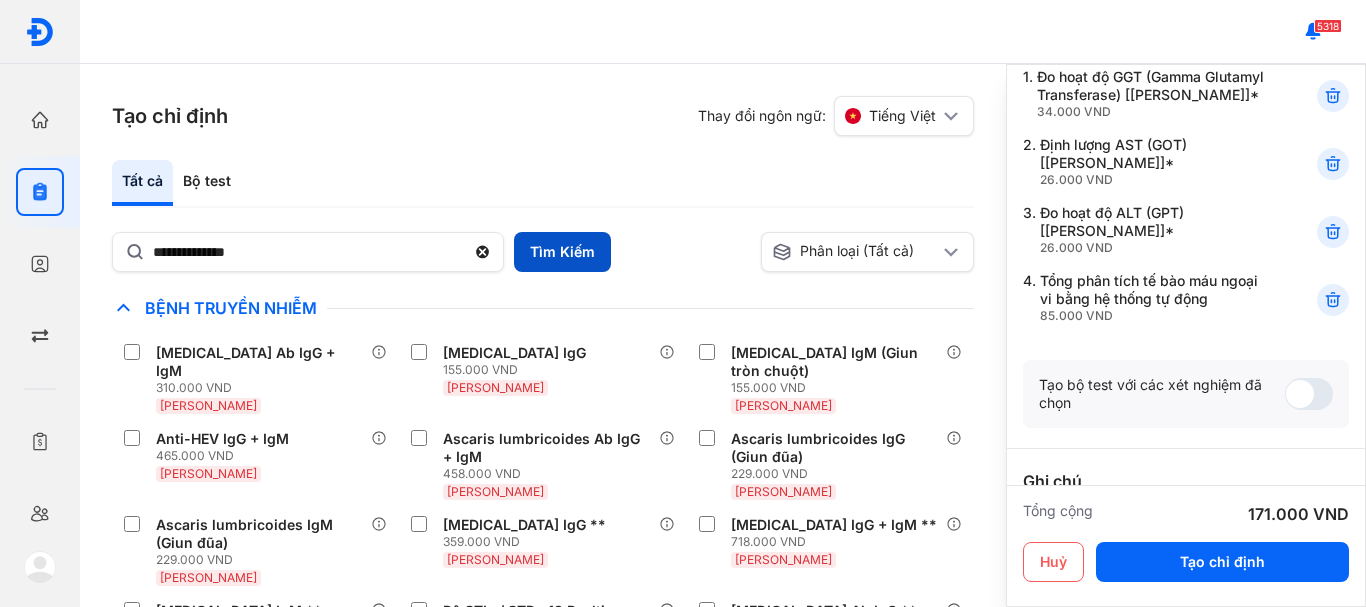 click on "Tìm Kiếm" at bounding box center [562, 252] 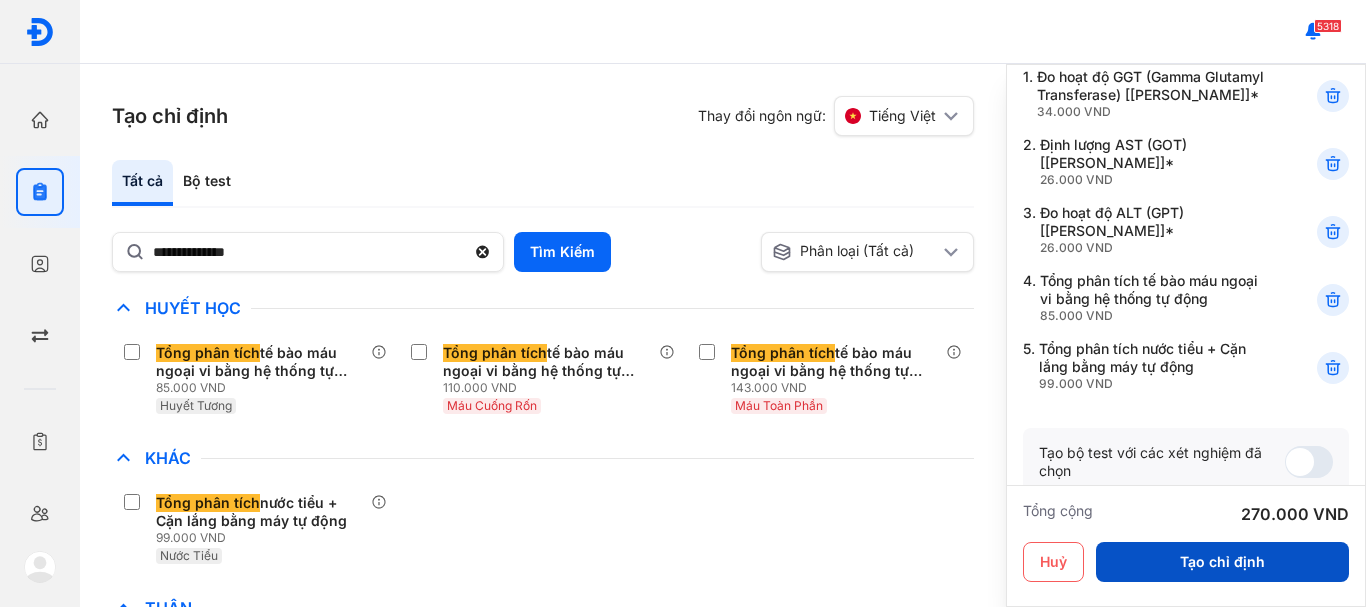 click on "Tạo chỉ định" at bounding box center (1222, 562) 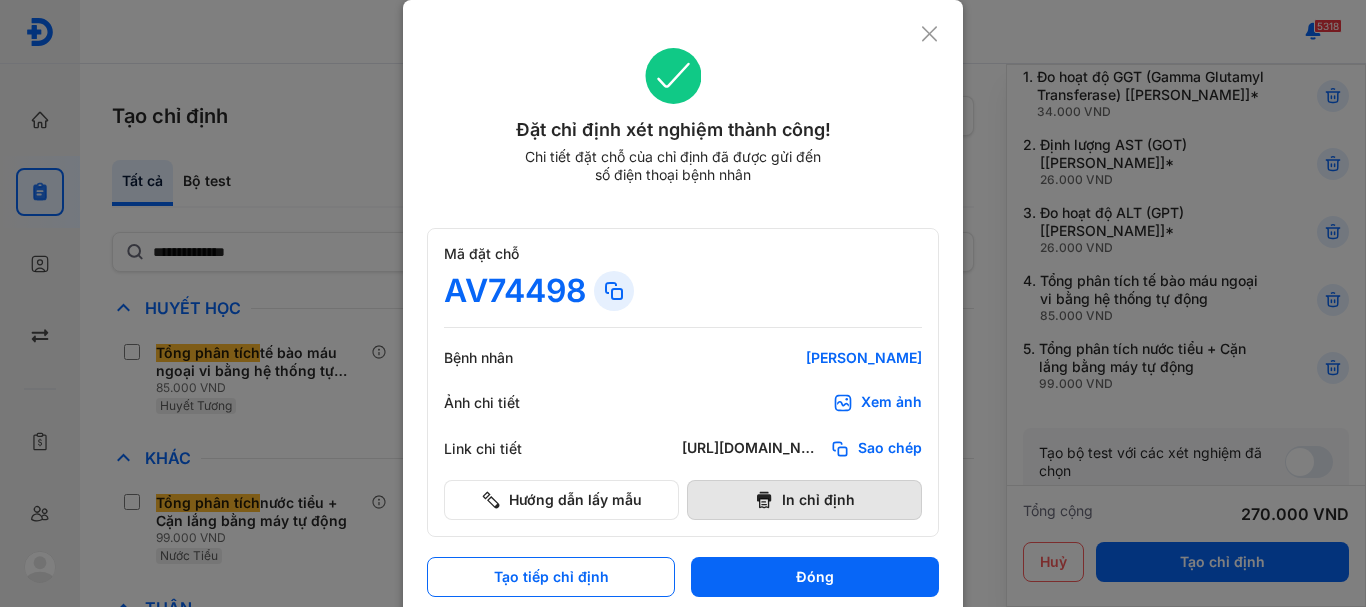 click on "In chỉ định" at bounding box center [804, 500] 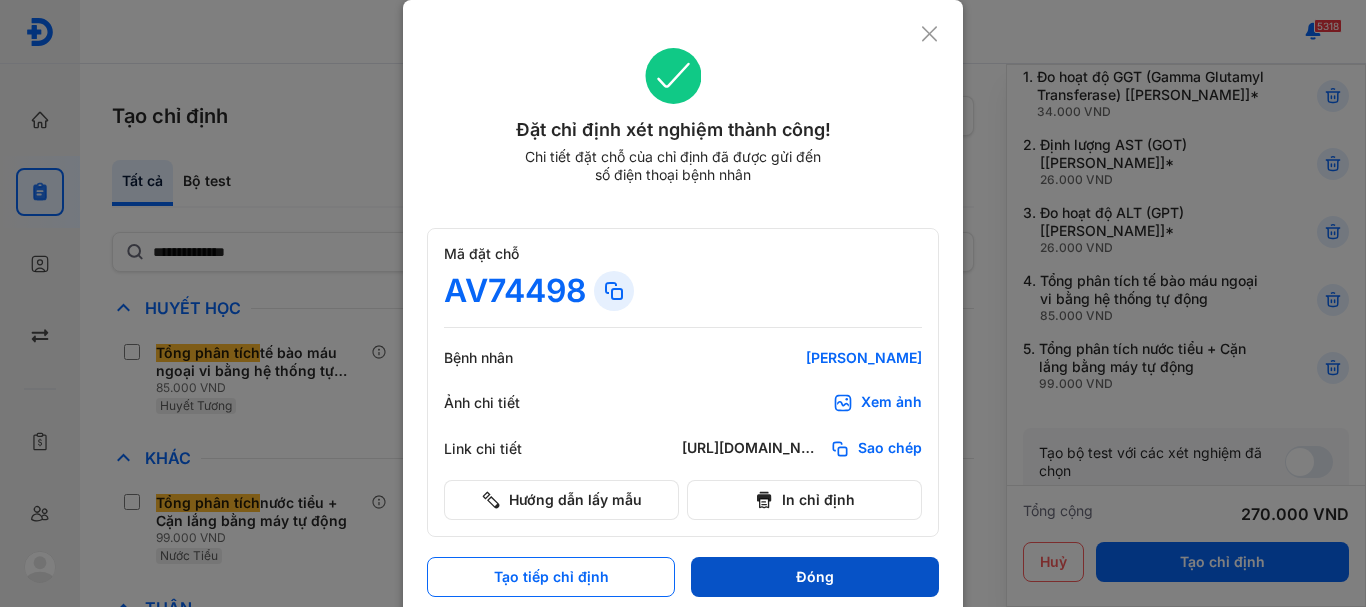 click on "Đóng" at bounding box center [815, 577] 